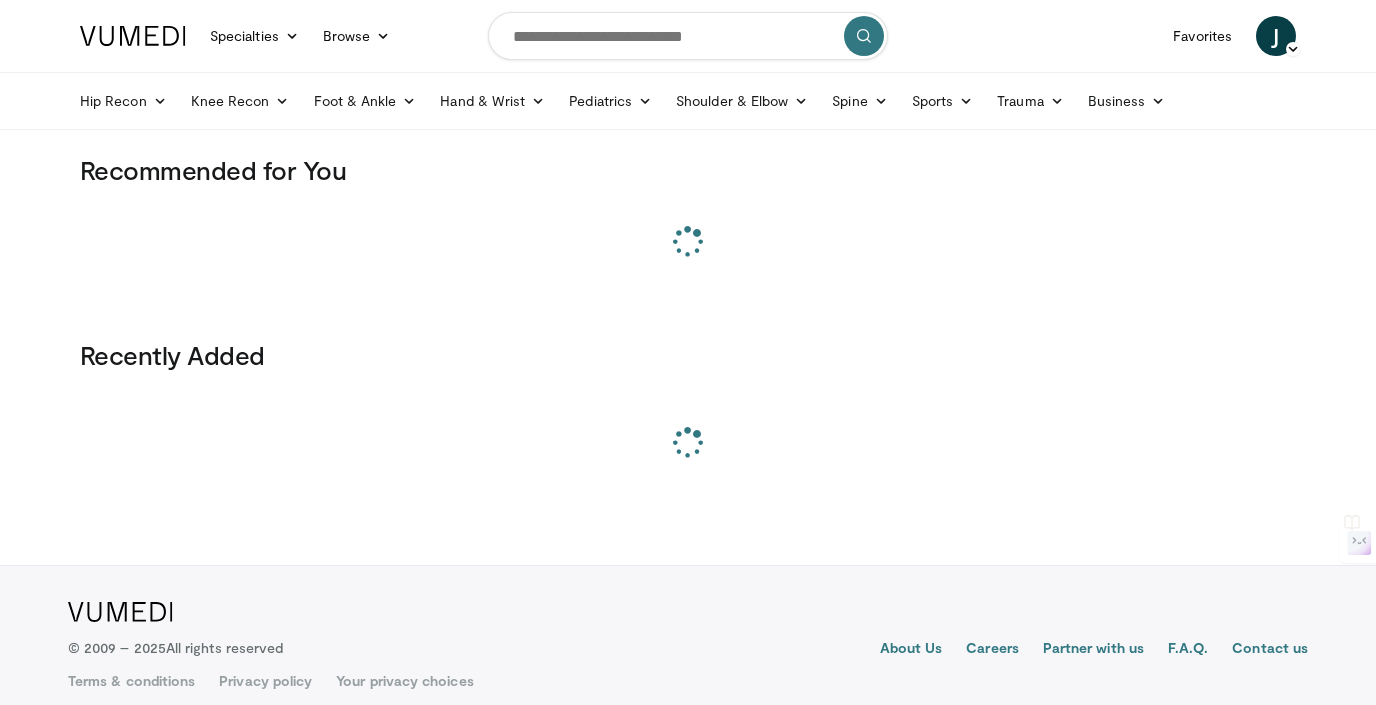 scroll, scrollTop: 0, scrollLeft: 0, axis: both 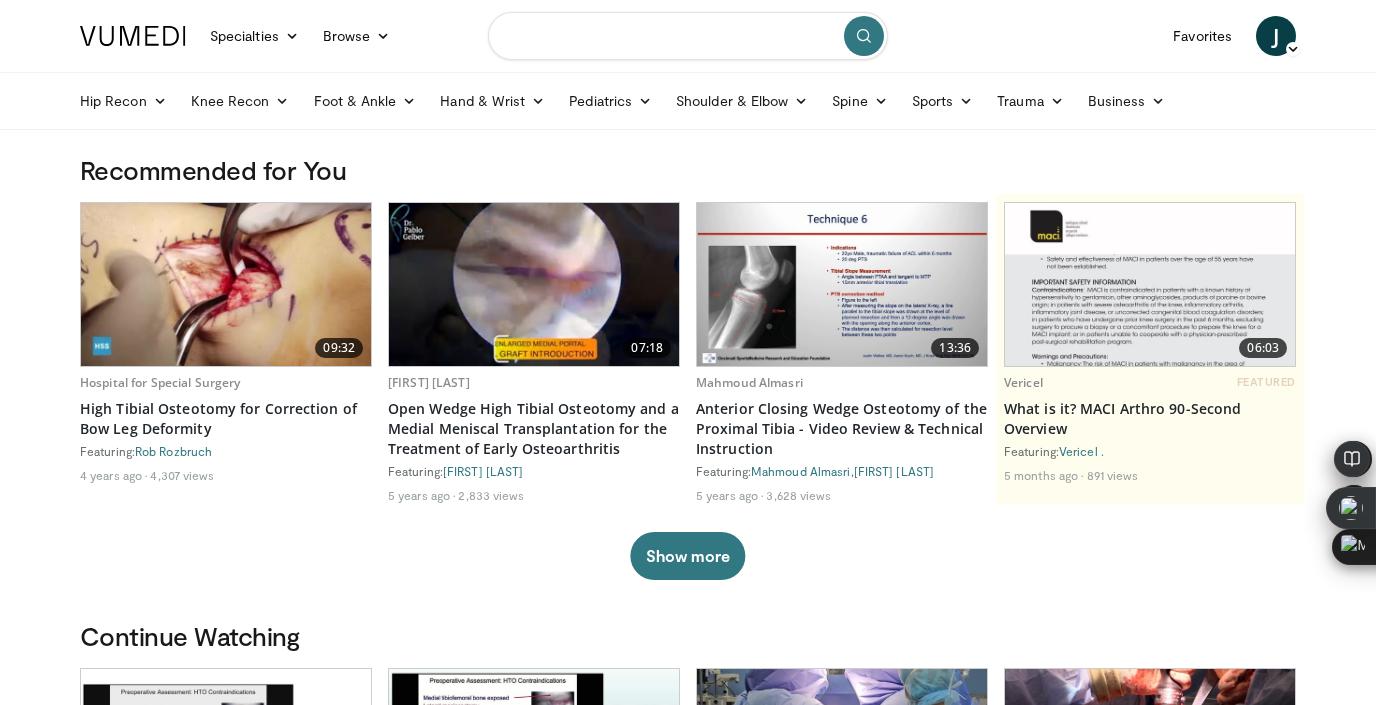 click at bounding box center [688, 36] 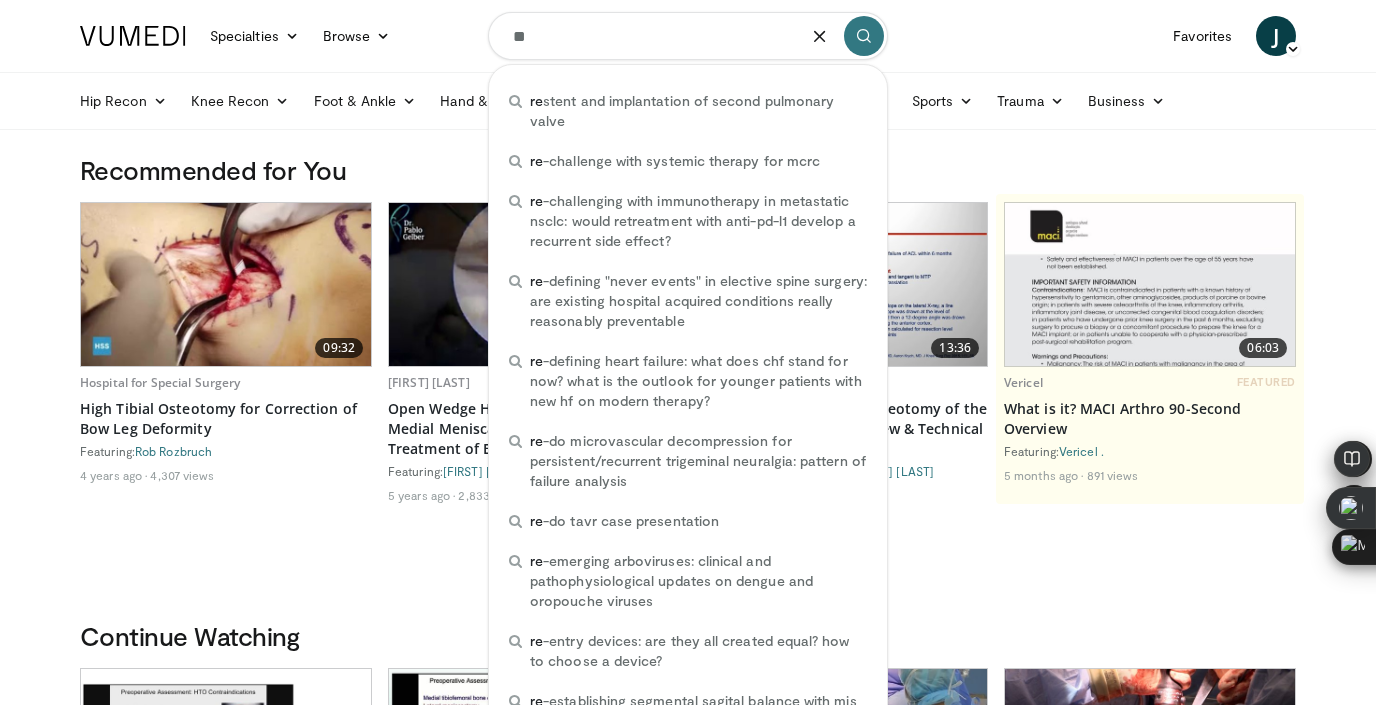 type on "*" 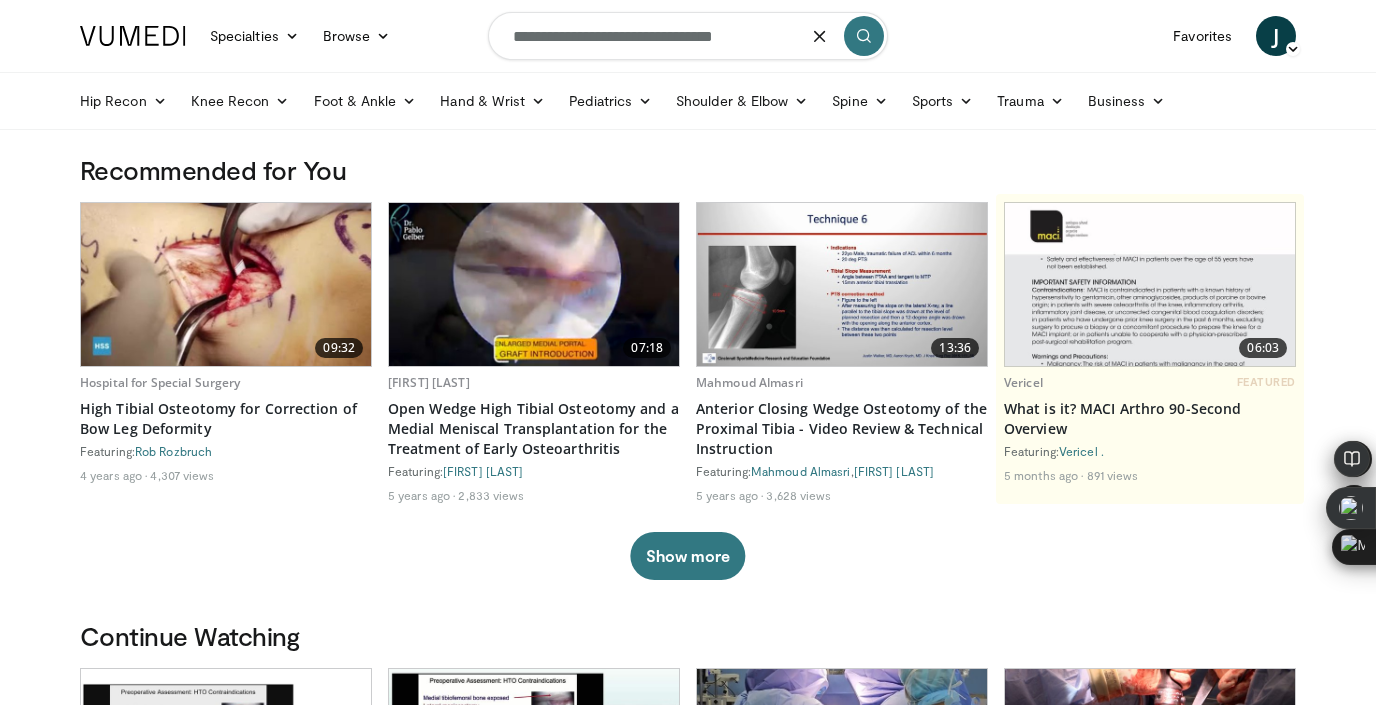 type on "**********" 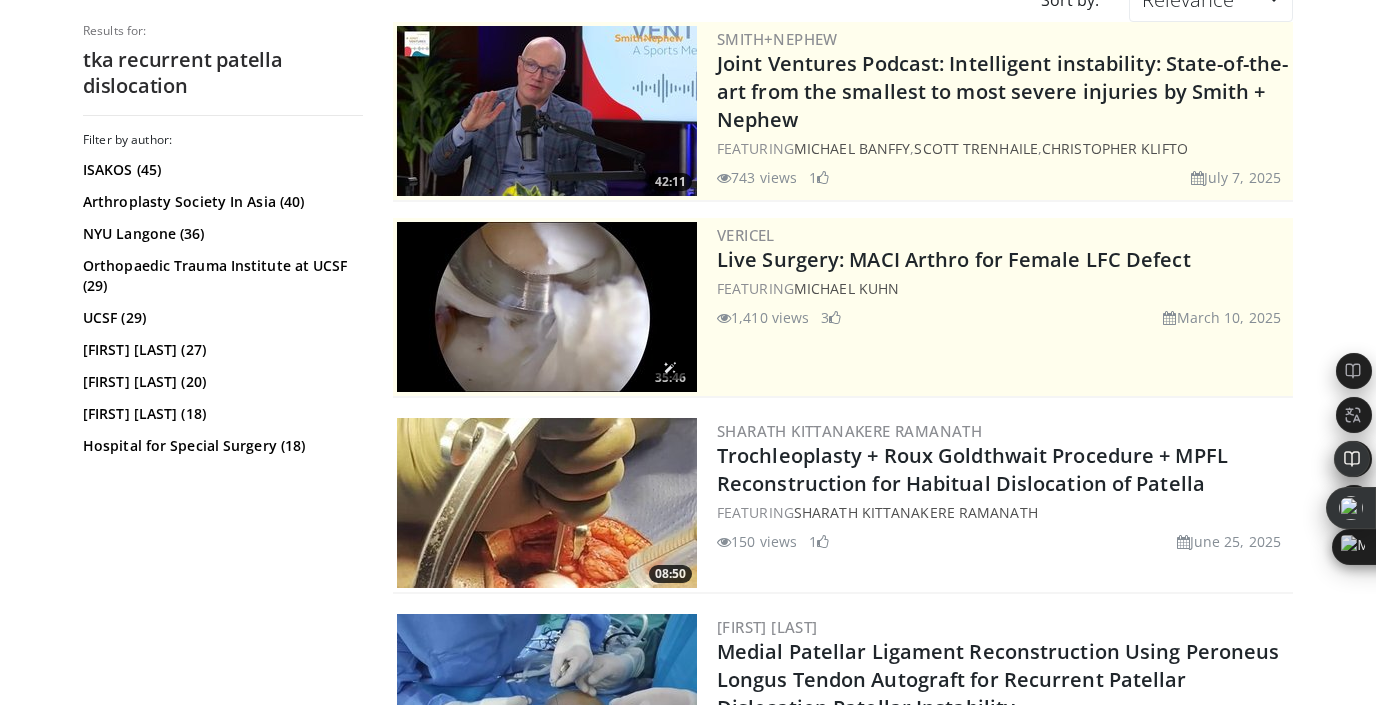 scroll, scrollTop: 0, scrollLeft: 0, axis: both 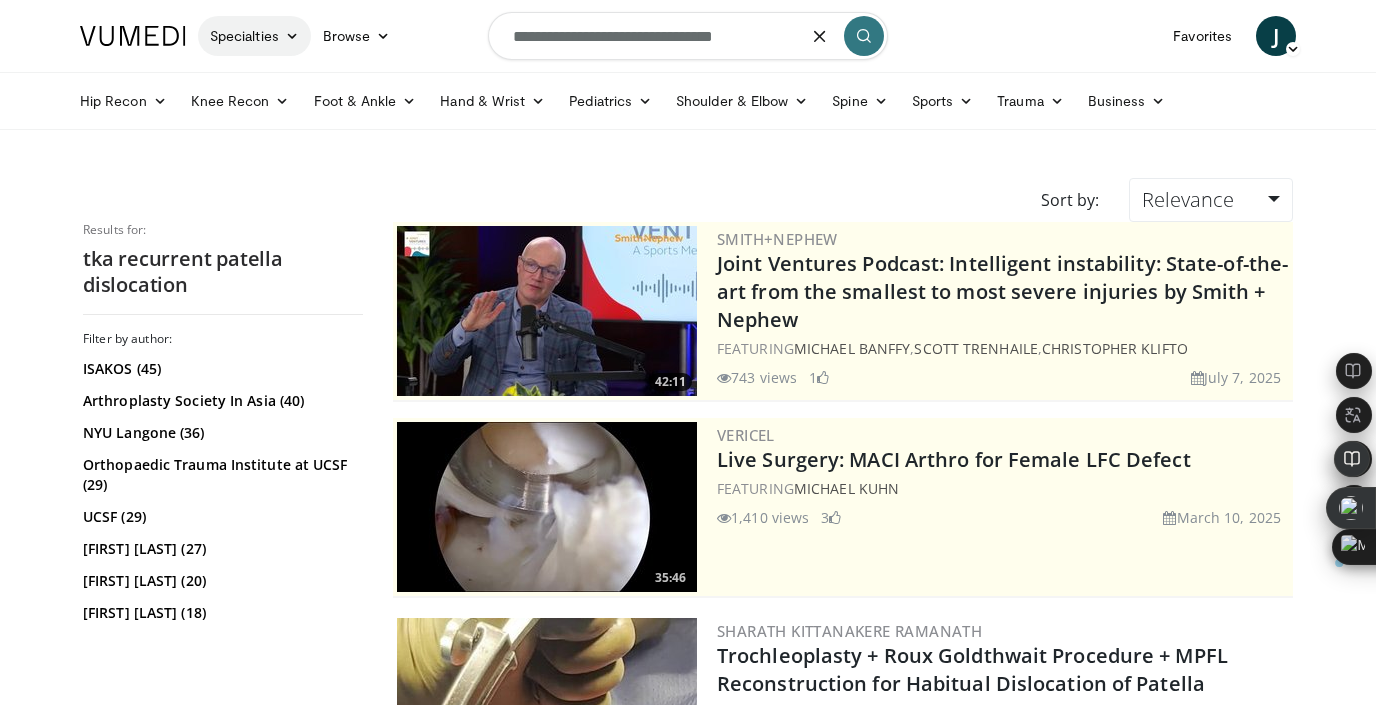 drag, startPoint x: 759, startPoint y: 37, endPoint x: 289, endPoint y: 46, distance: 470.08615 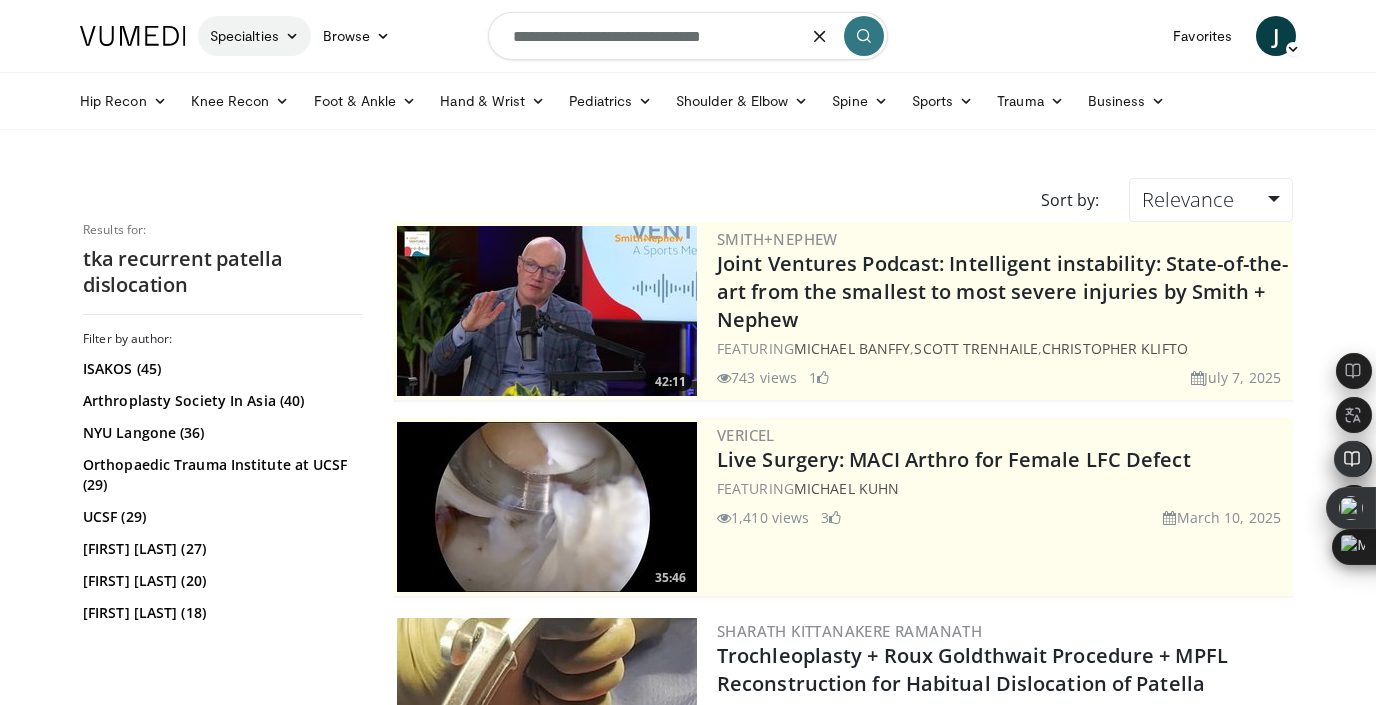 type on "**********" 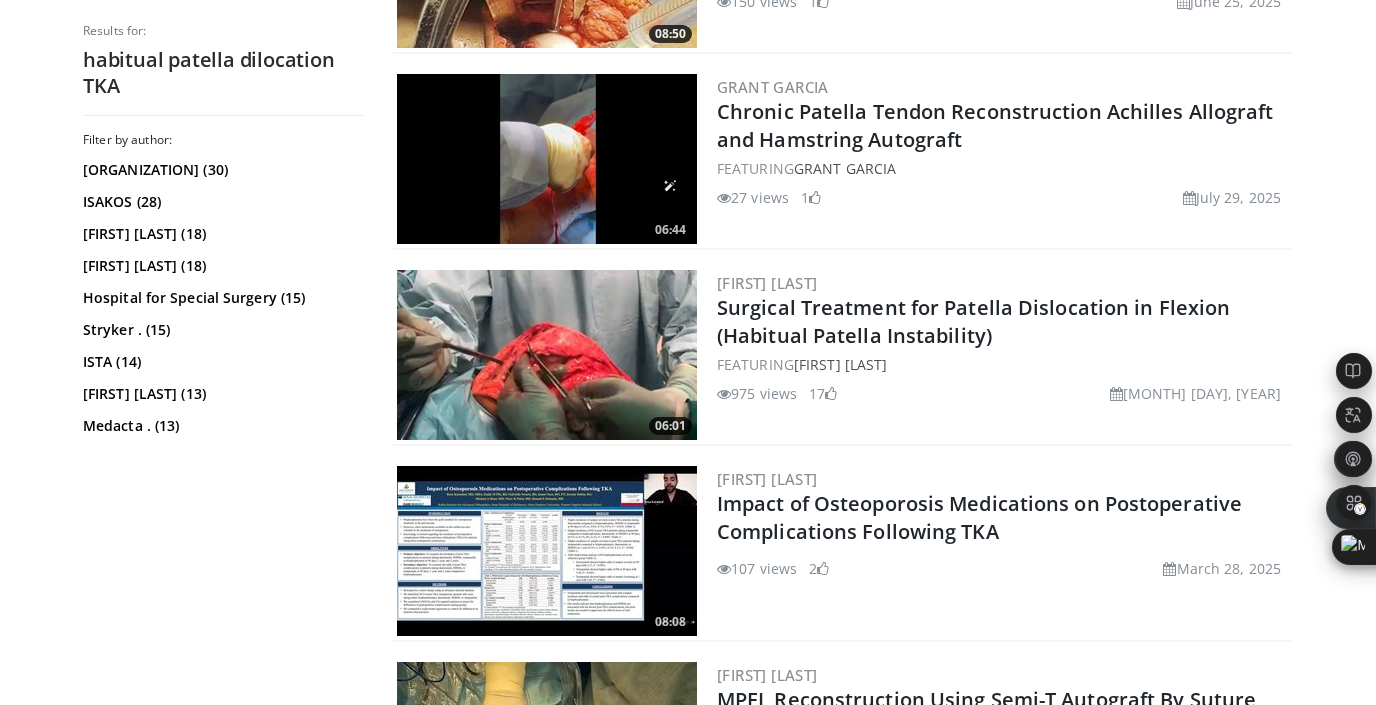 scroll, scrollTop: 800, scrollLeft: 0, axis: vertical 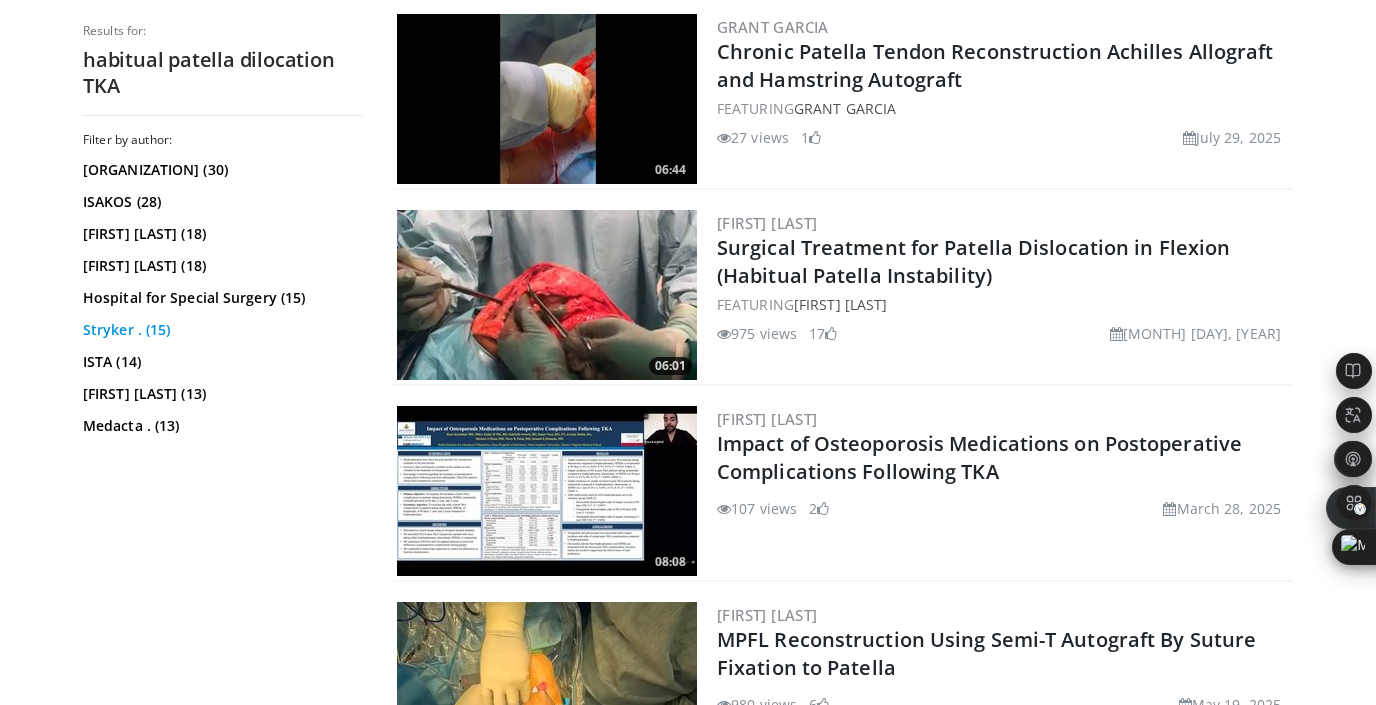 click on "Stryker . (15)" at bounding box center [220, 330] 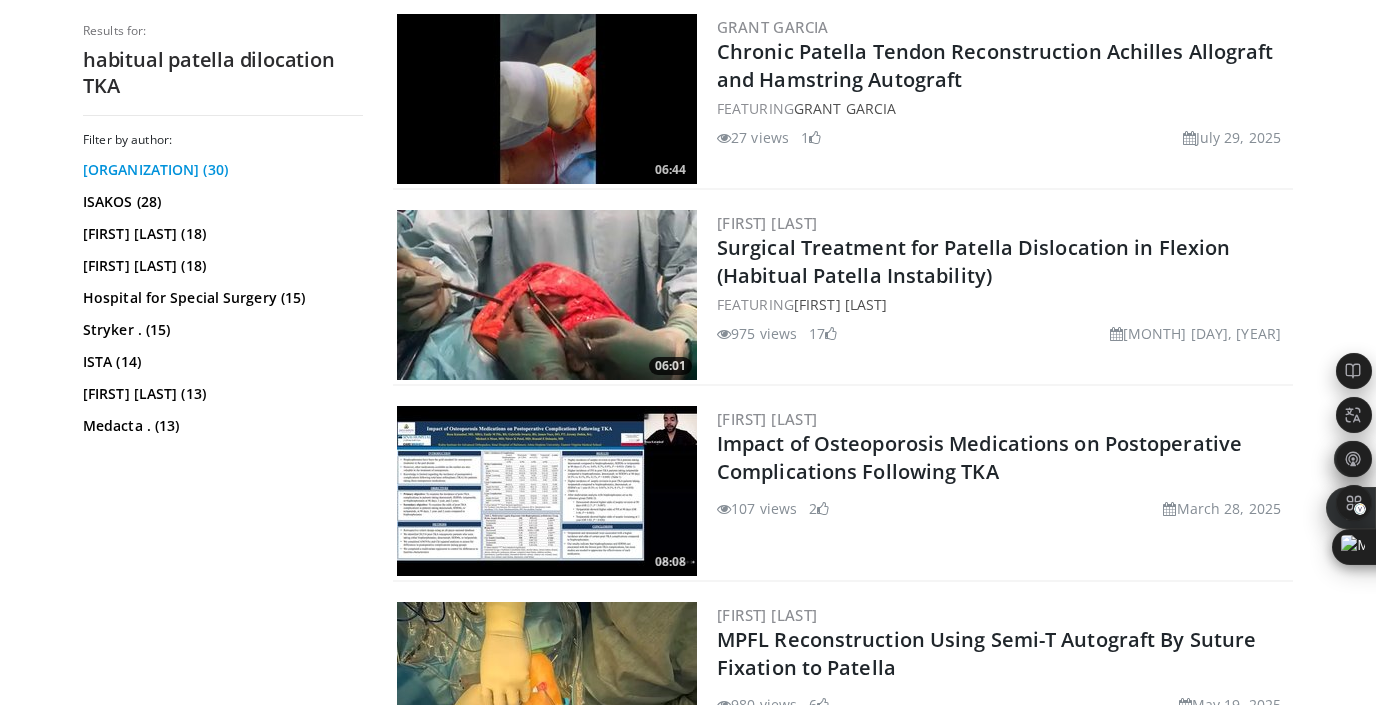 click on "Arthroplasty Society In Asia (30)" at bounding box center [220, 170] 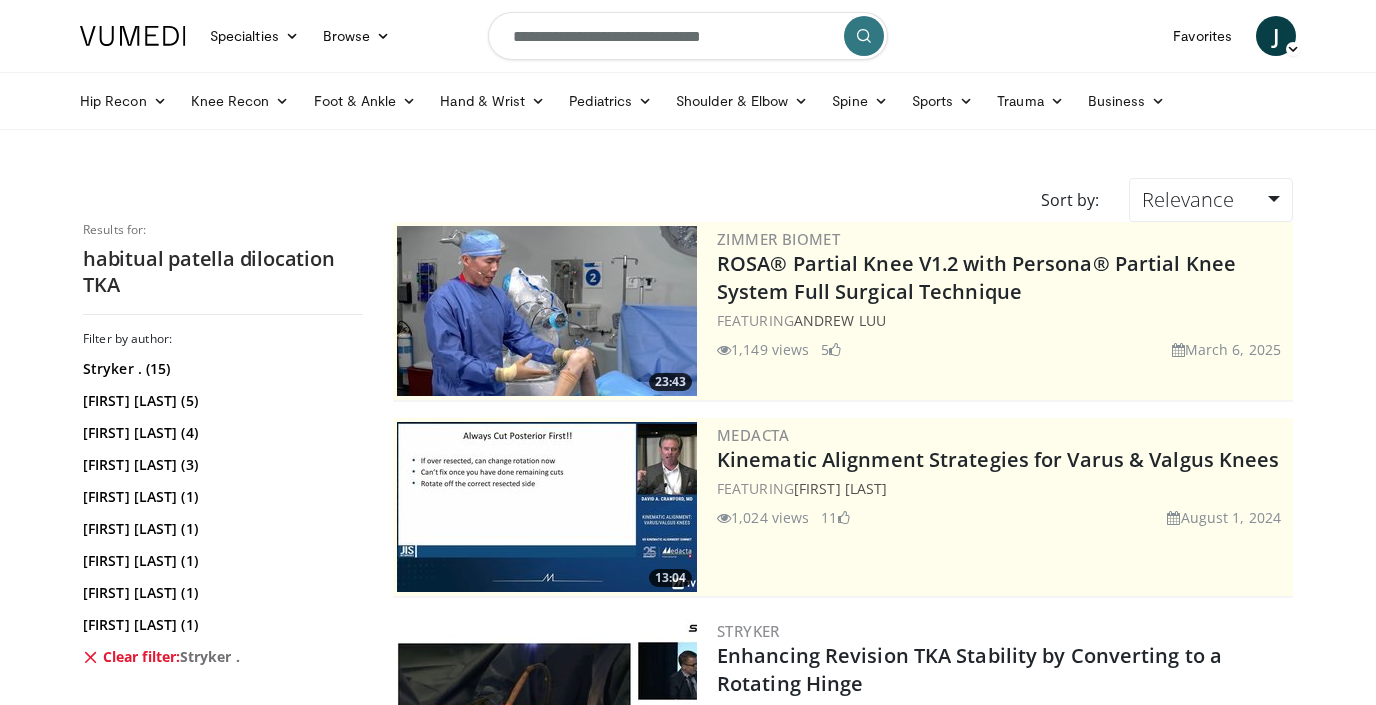 scroll, scrollTop: 165, scrollLeft: 0, axis: vertical 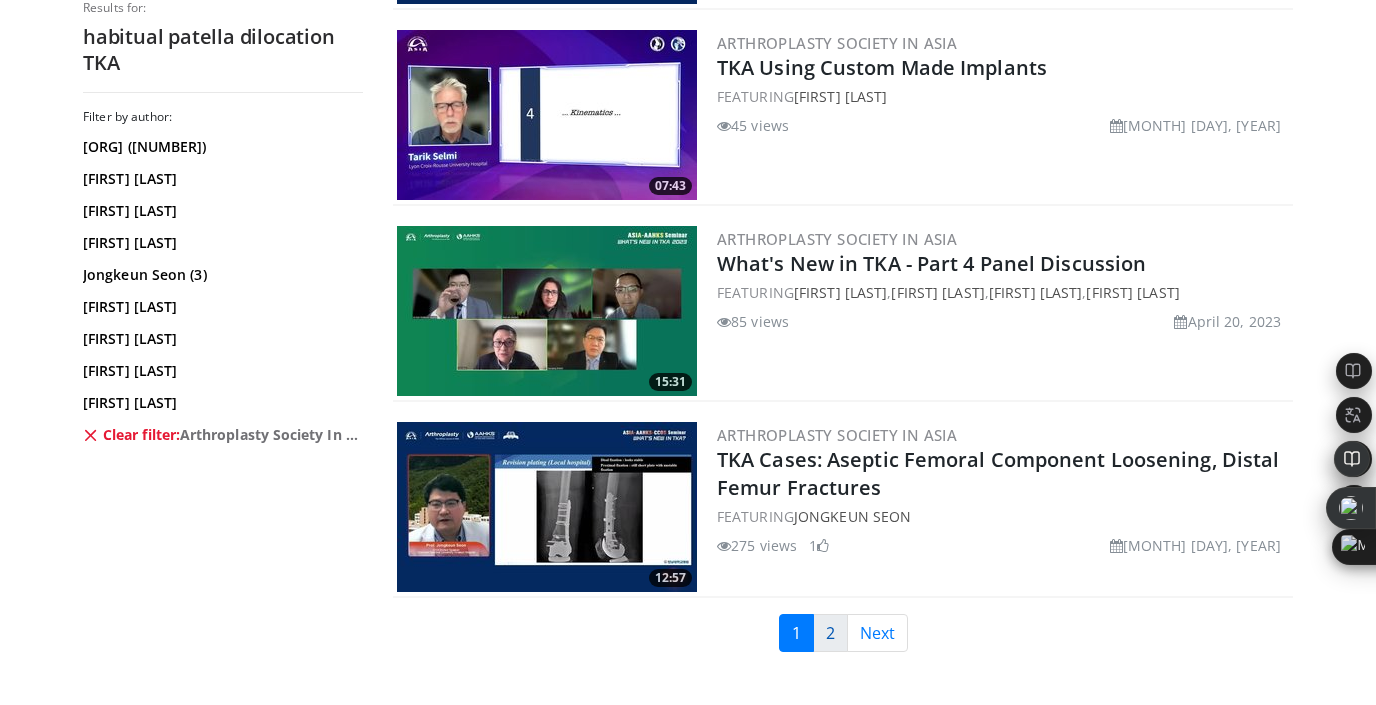click on "2" at bounding box center [830, 633] 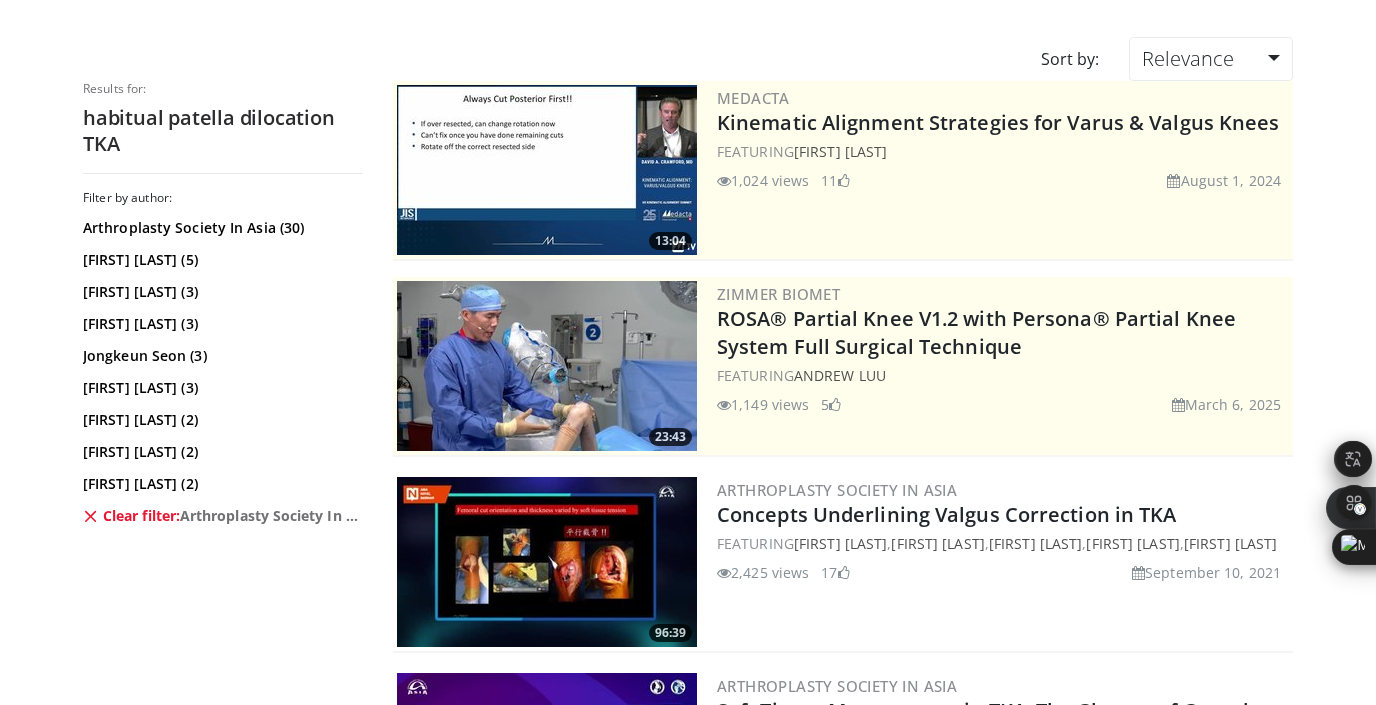 scroll, scrollTop: 341, scrollLeft: 0, axis: vertical 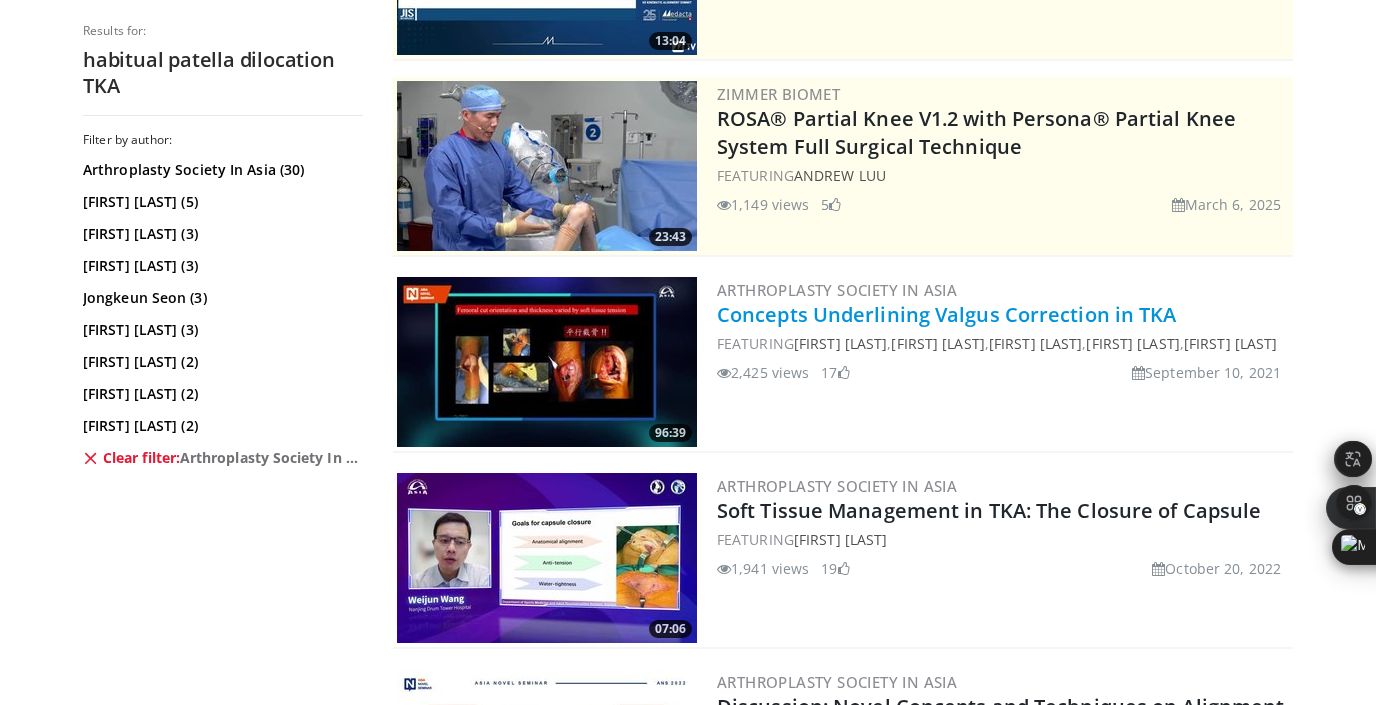 click on "Concepts Underlining Valgus Correction in TKA" at bounding box center (947, 314) 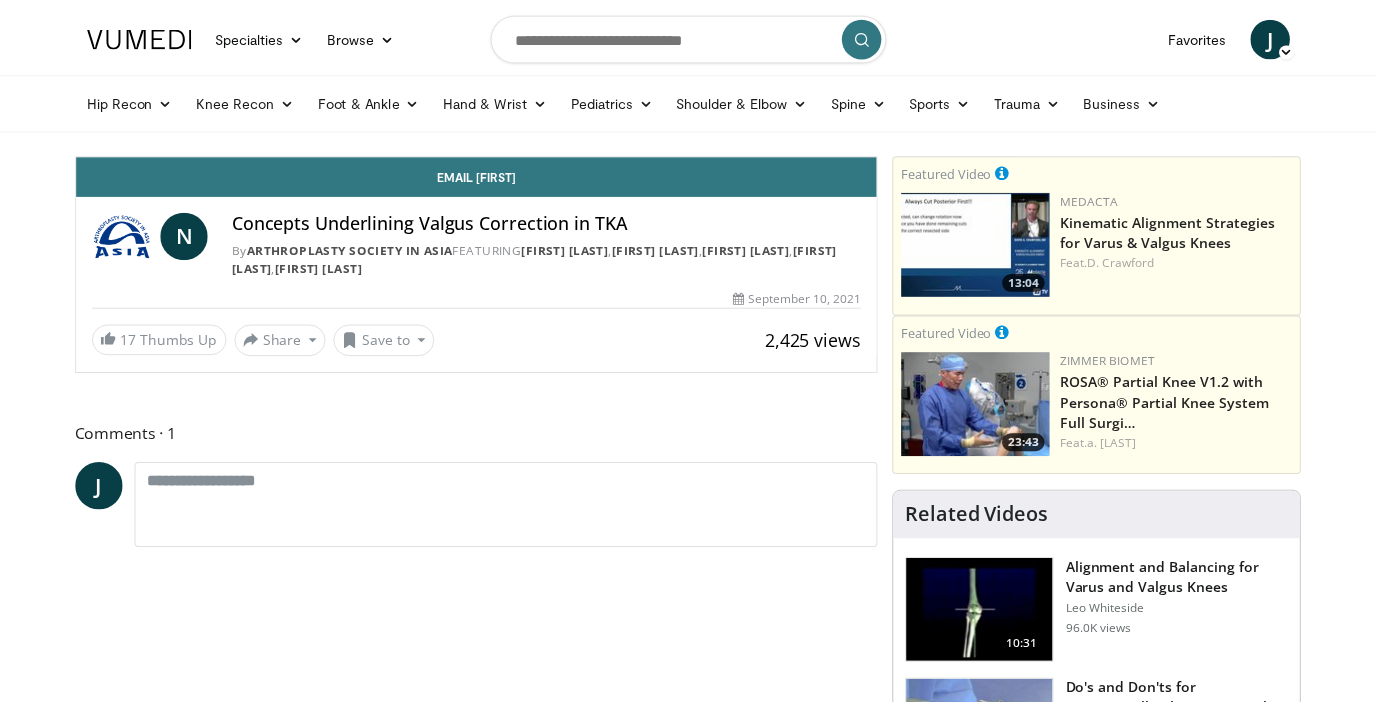scroll, scrollTop: 0, scrollLeft: 0, axis: both 